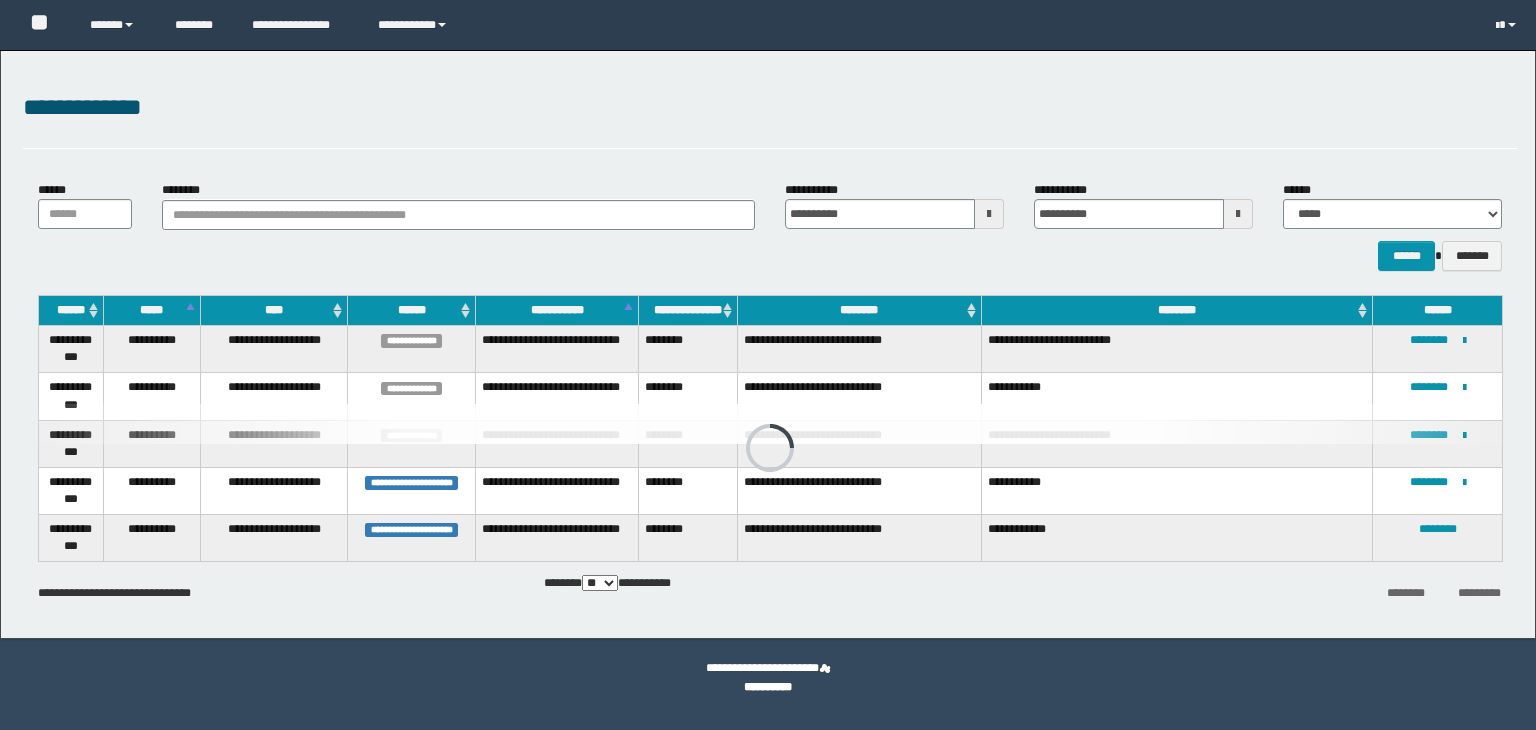 scroll, scrollTop: 0, scrollLeft: 0, axis: both 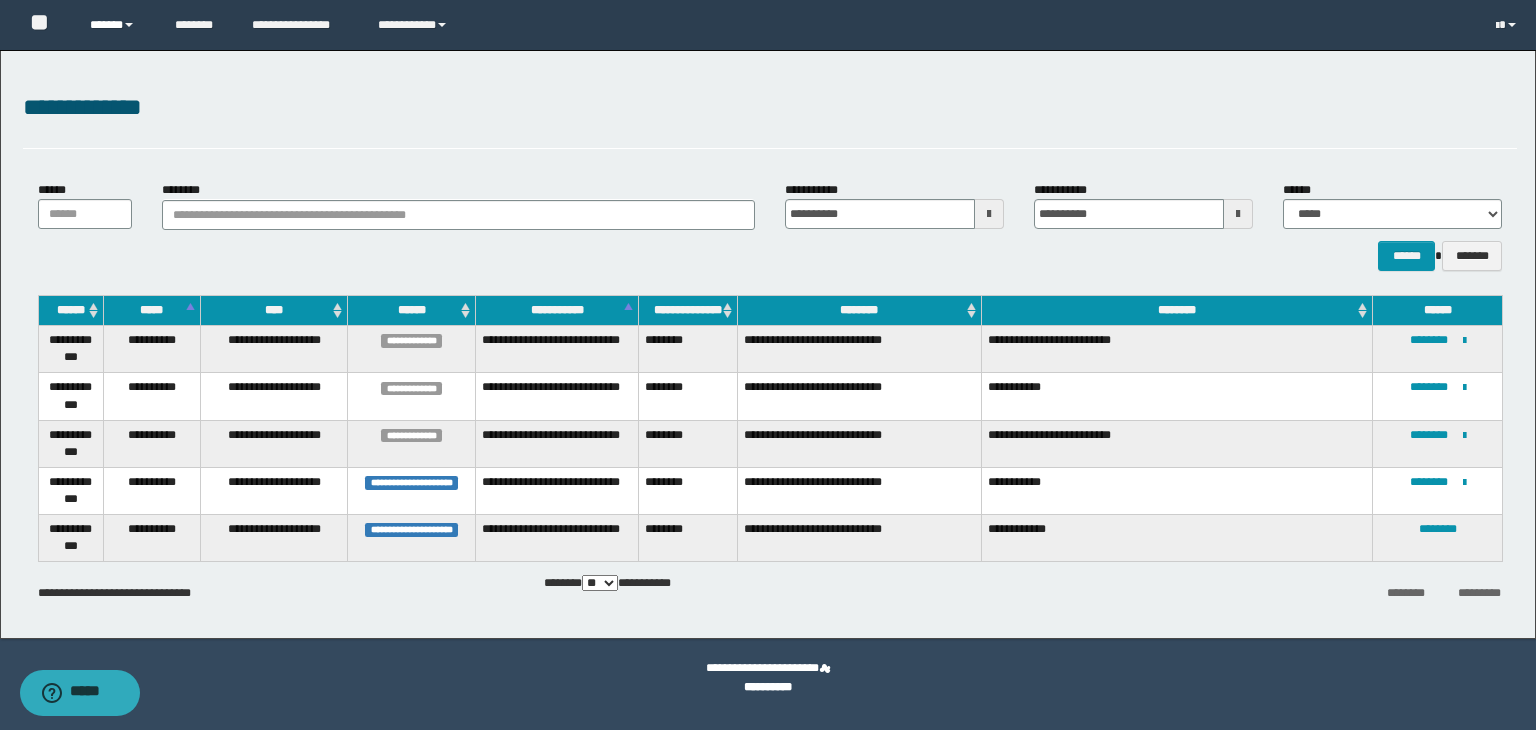 click on "******" at bounding box center (117, 25) 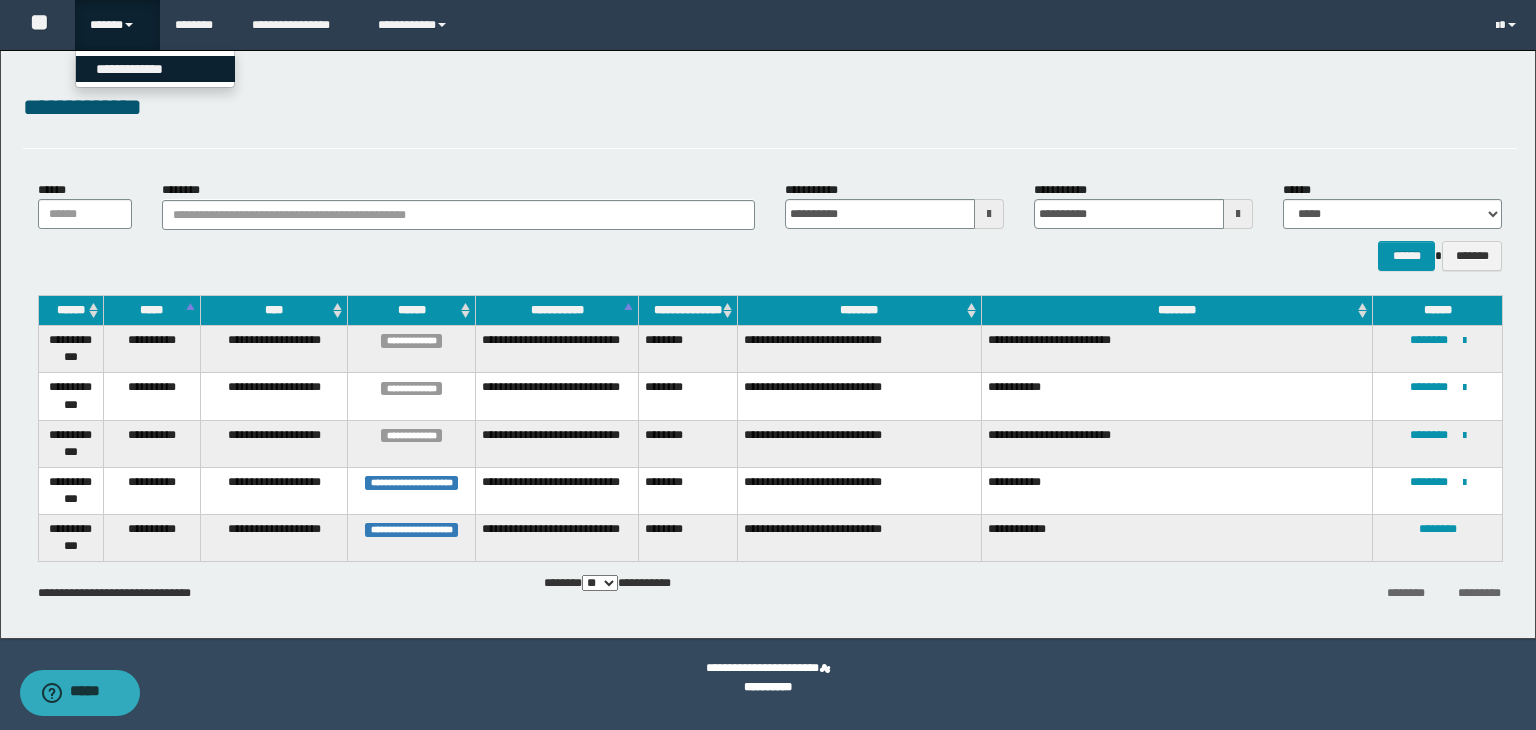 click on "**********" at bounding box center (155, 69) 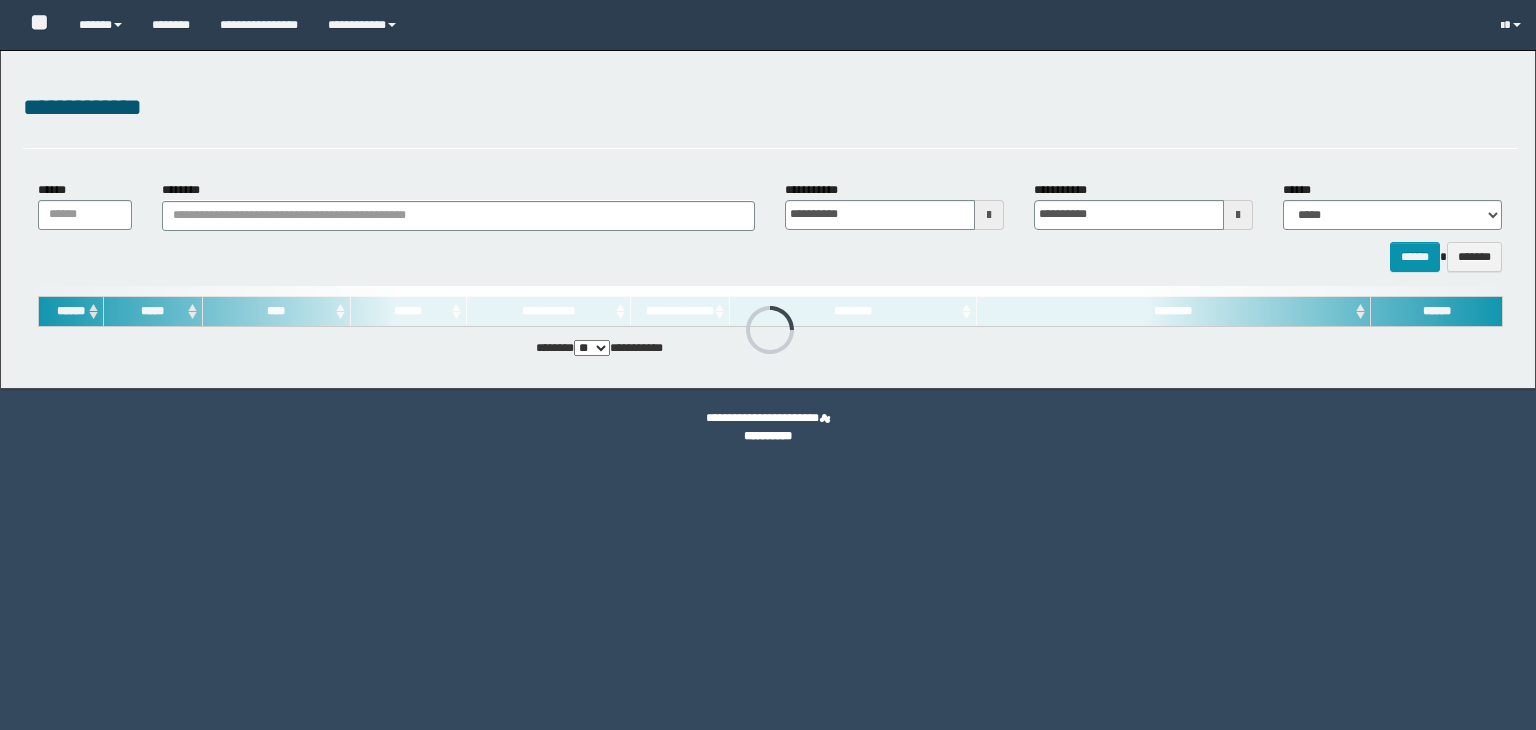 scroll, scrollTop: 0, scrollLeft: 0, axis: both 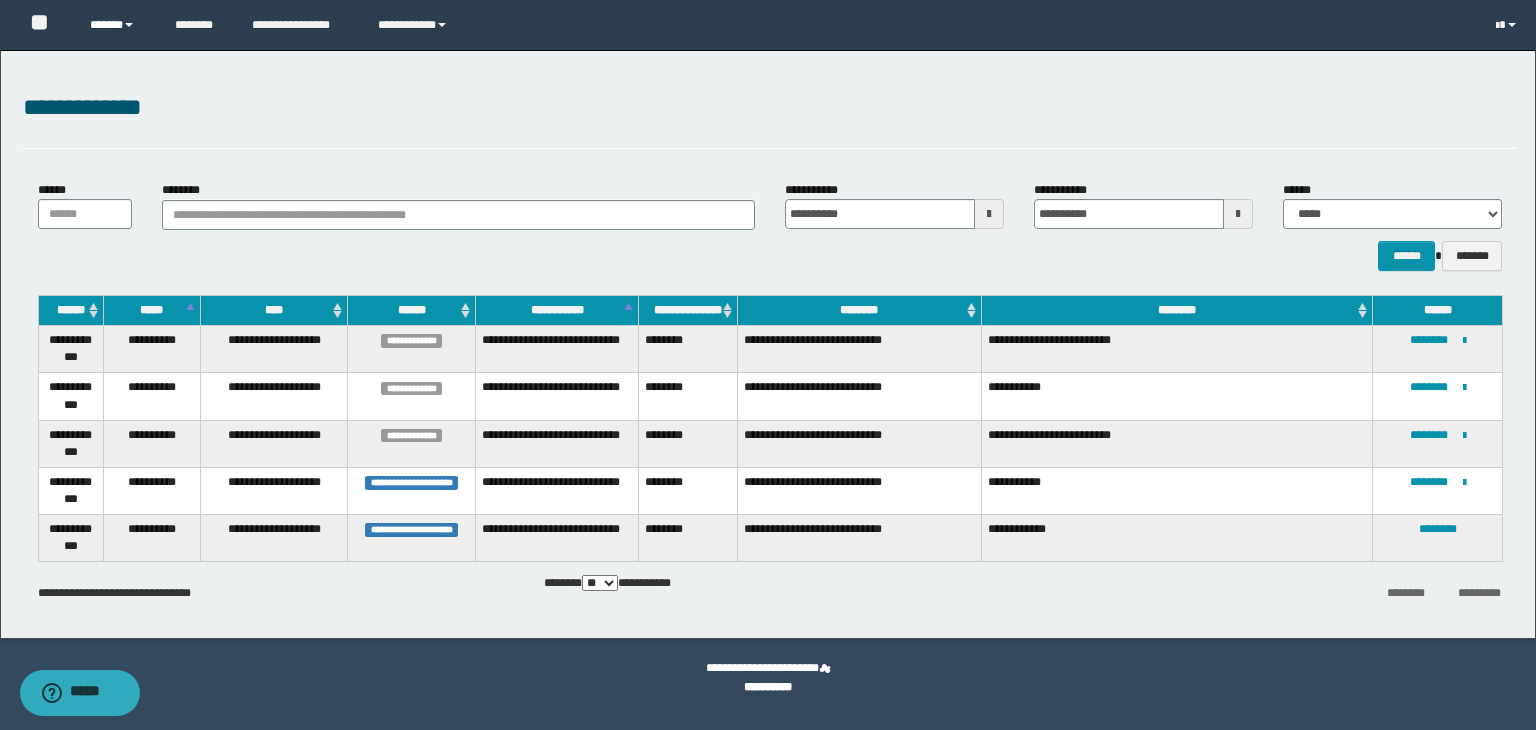 click on "******" at bounding box center [117, 25] 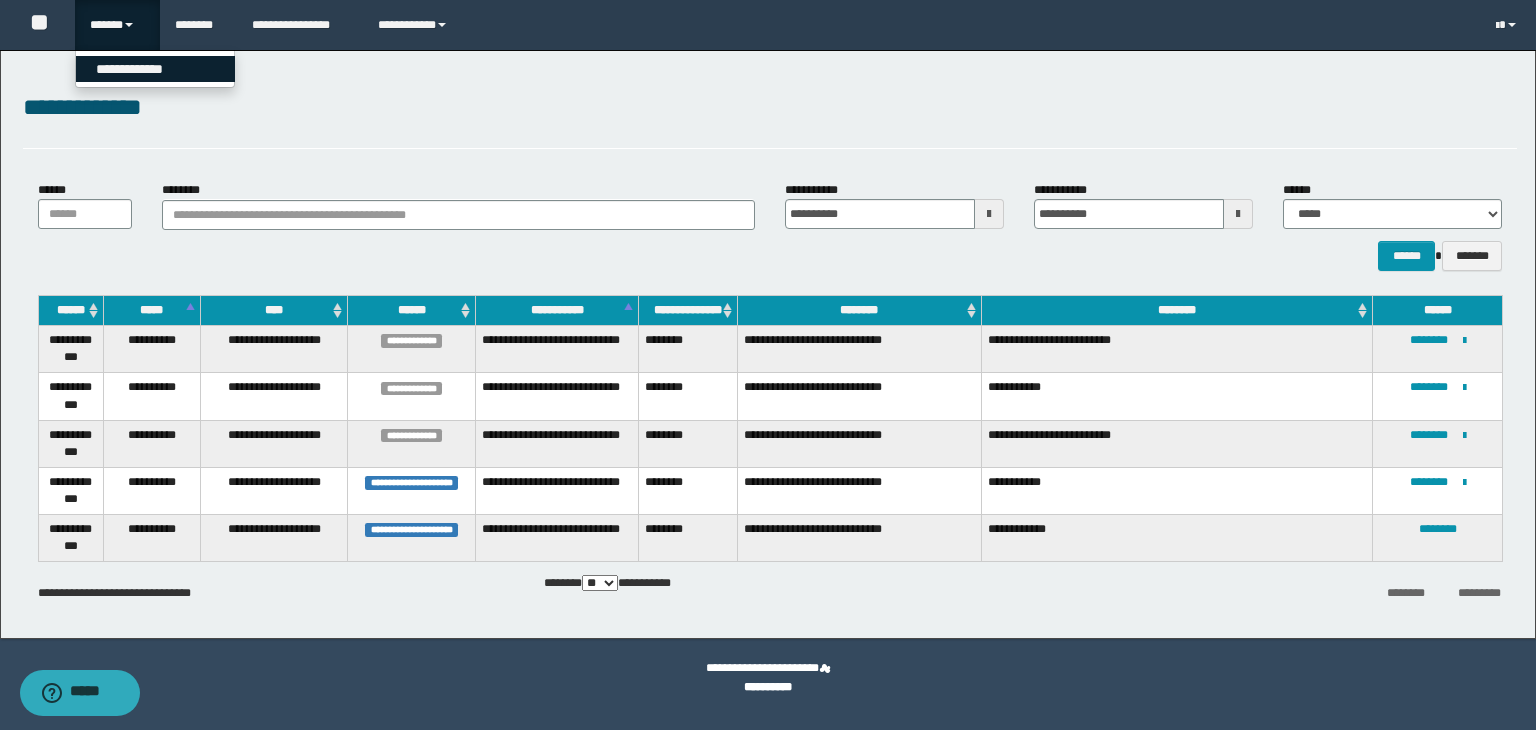 click on "**********" at bounding box center [155, 69] 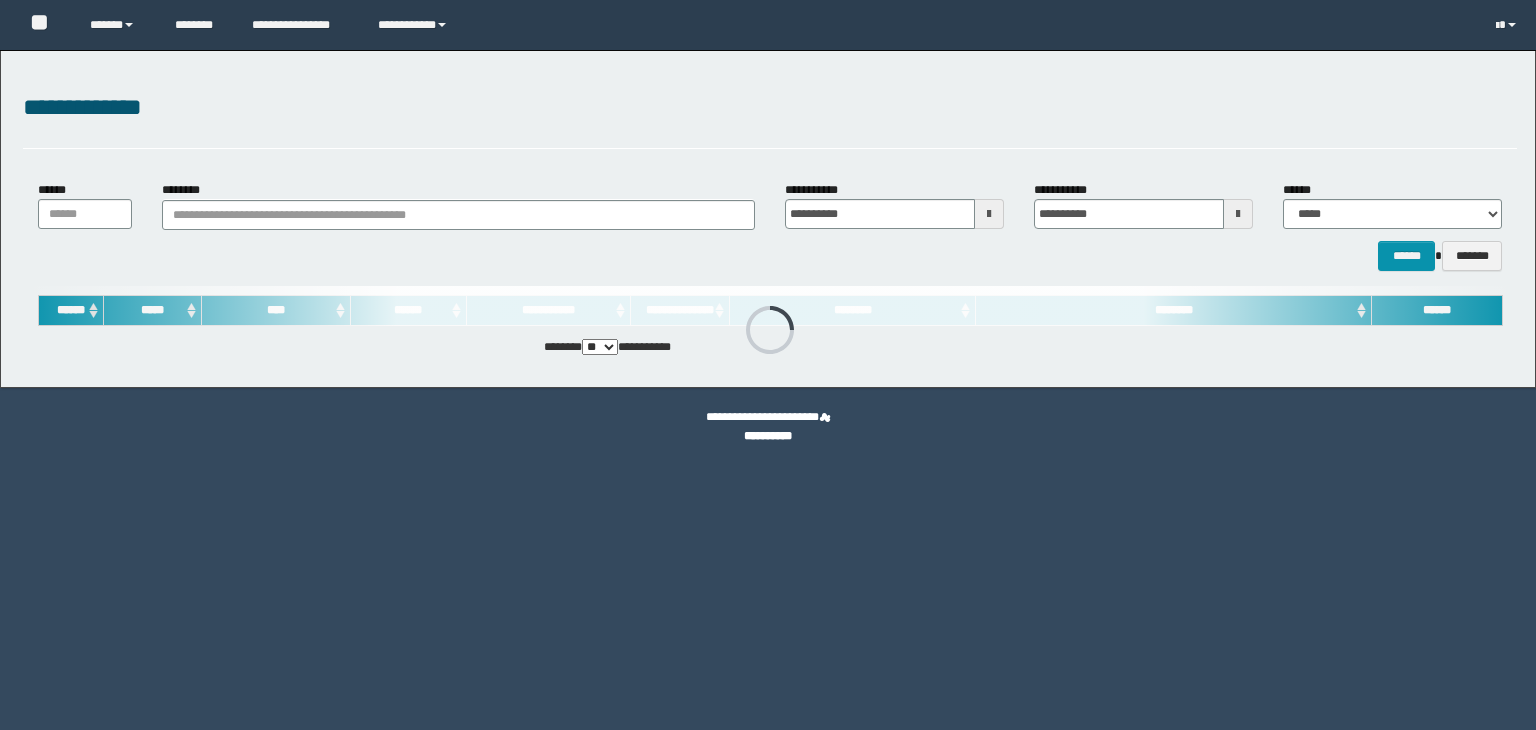 scroll, scrollTop: 0, scrollLeft: 0, axis: both 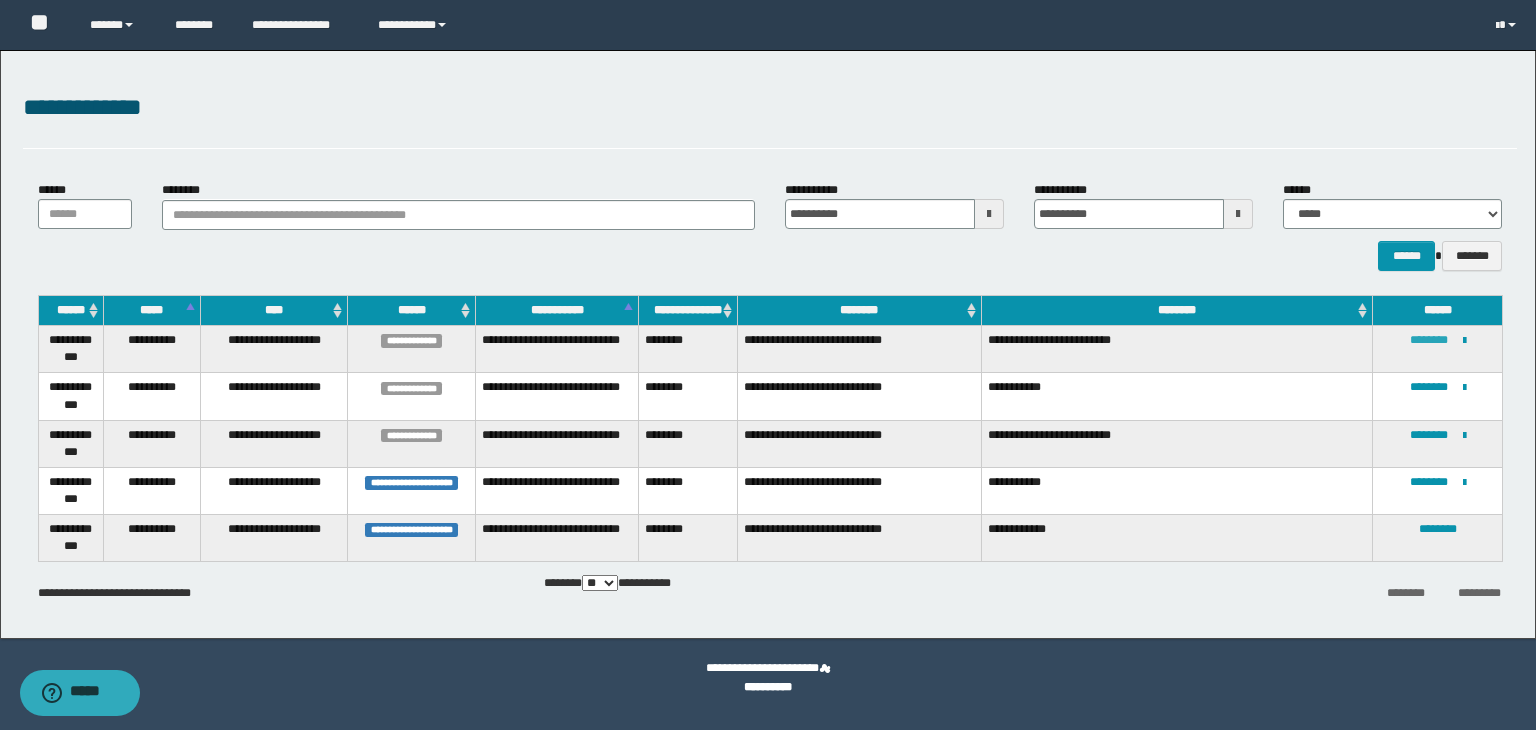 click on "********" at bounding box center (1429, 340) 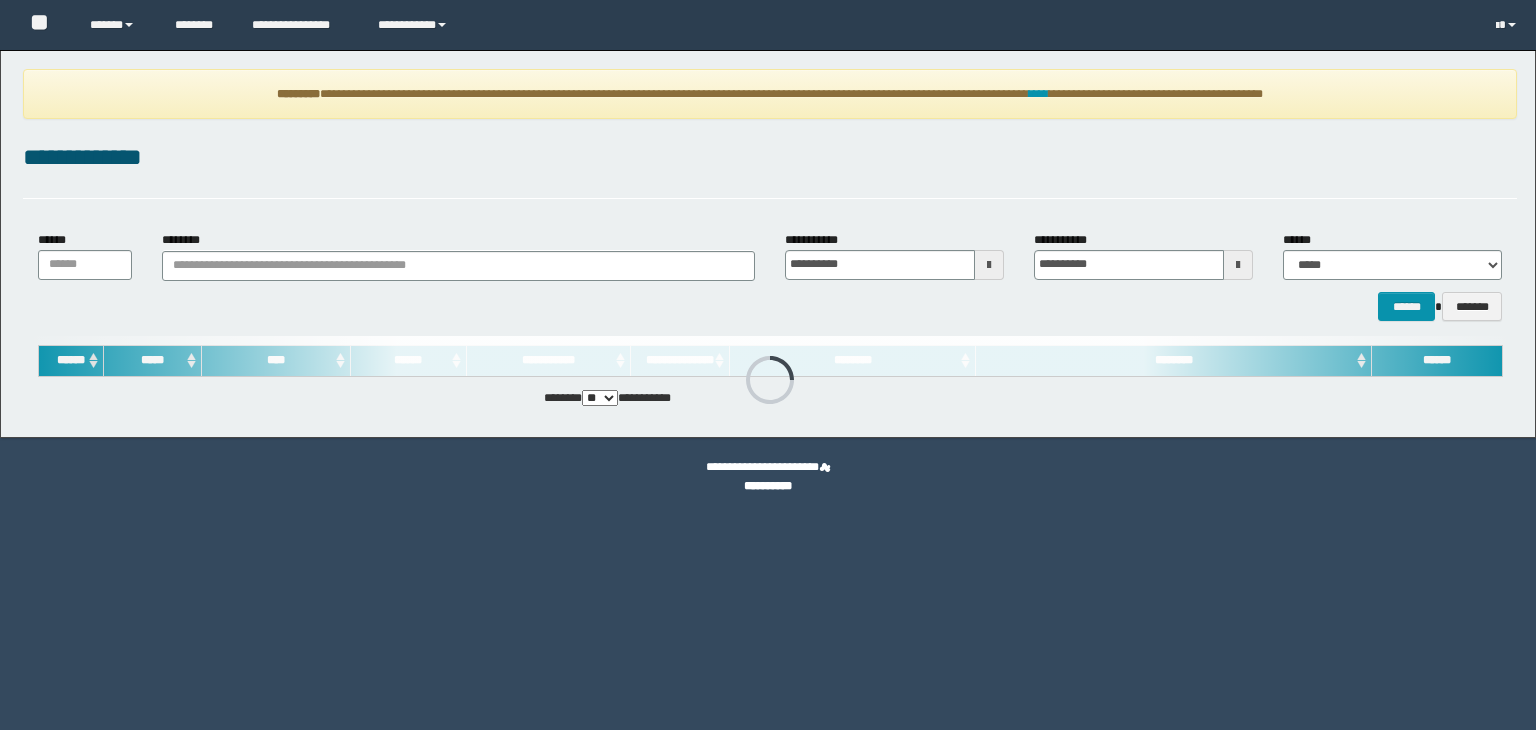 scroll, scrollTop: 0, scrollLeft: 0, axis: both 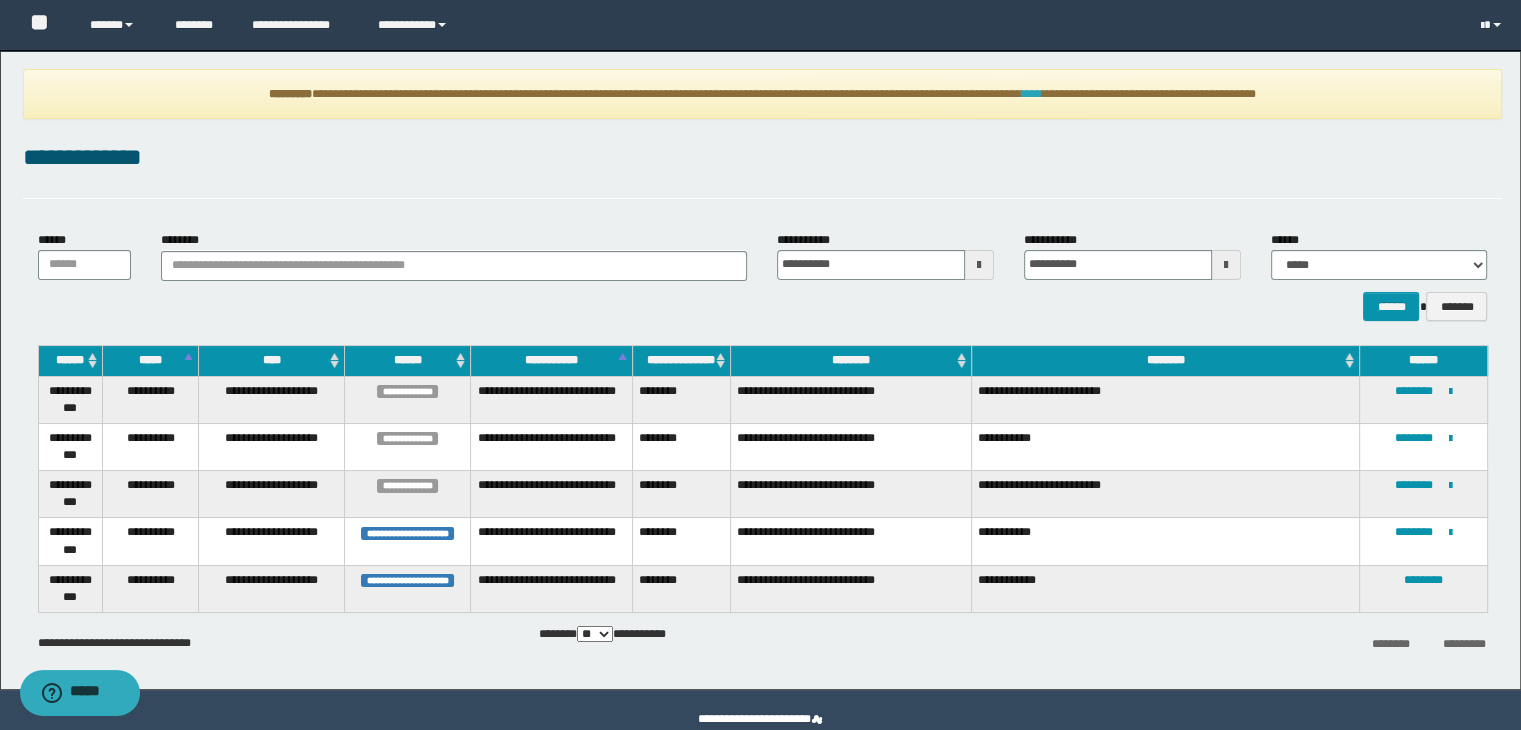 click on "****" at bounding box center (1031, 94) 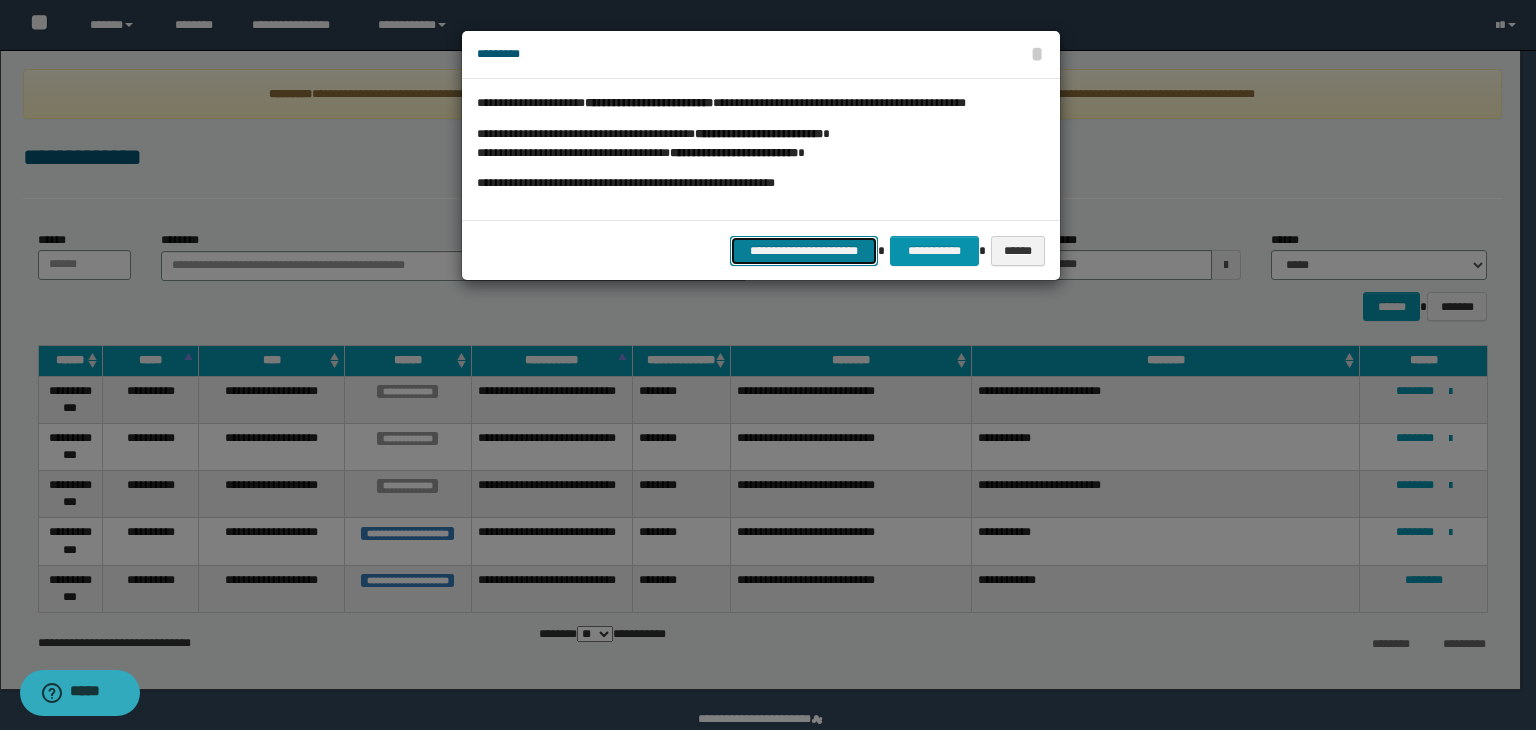click on "**********" at bounding box center (804, 251) 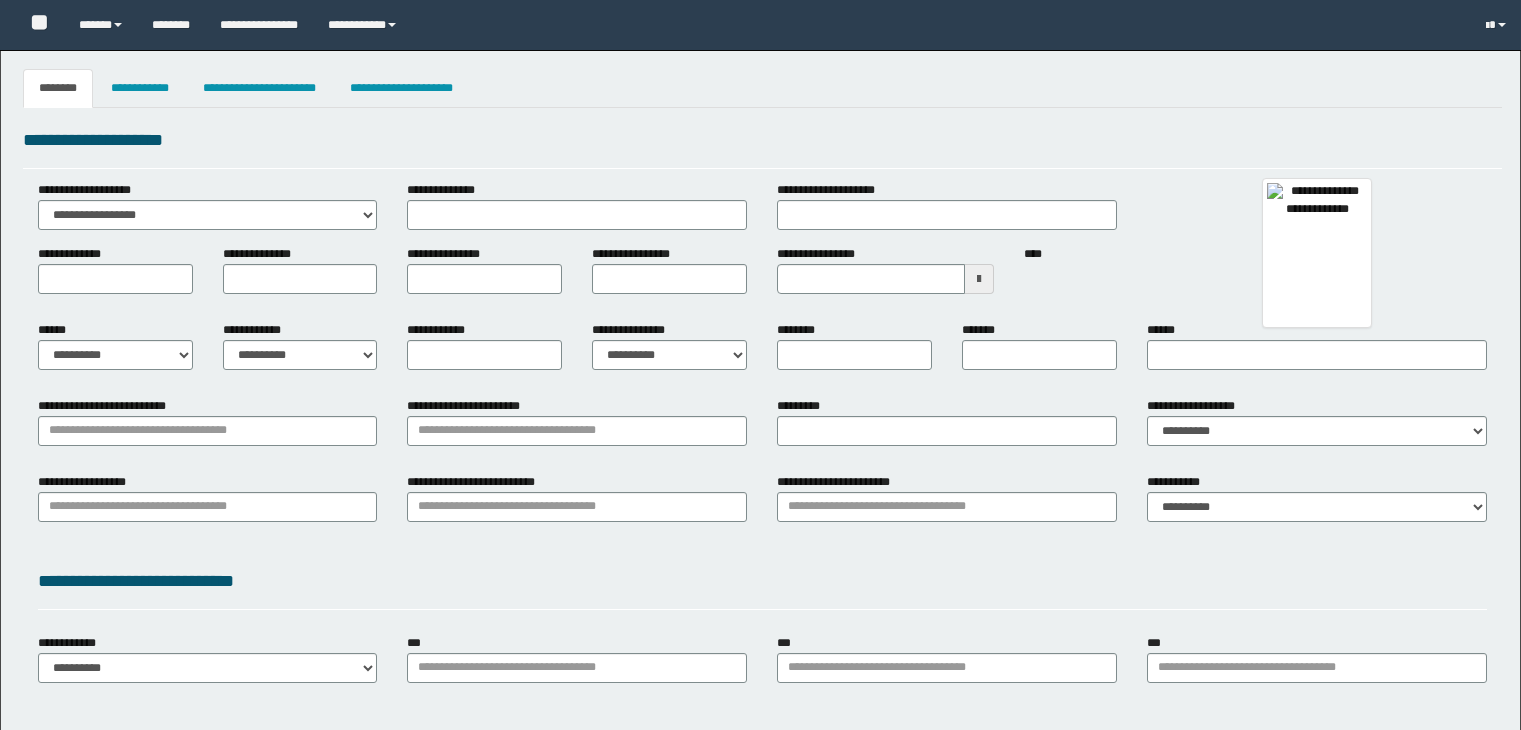 type 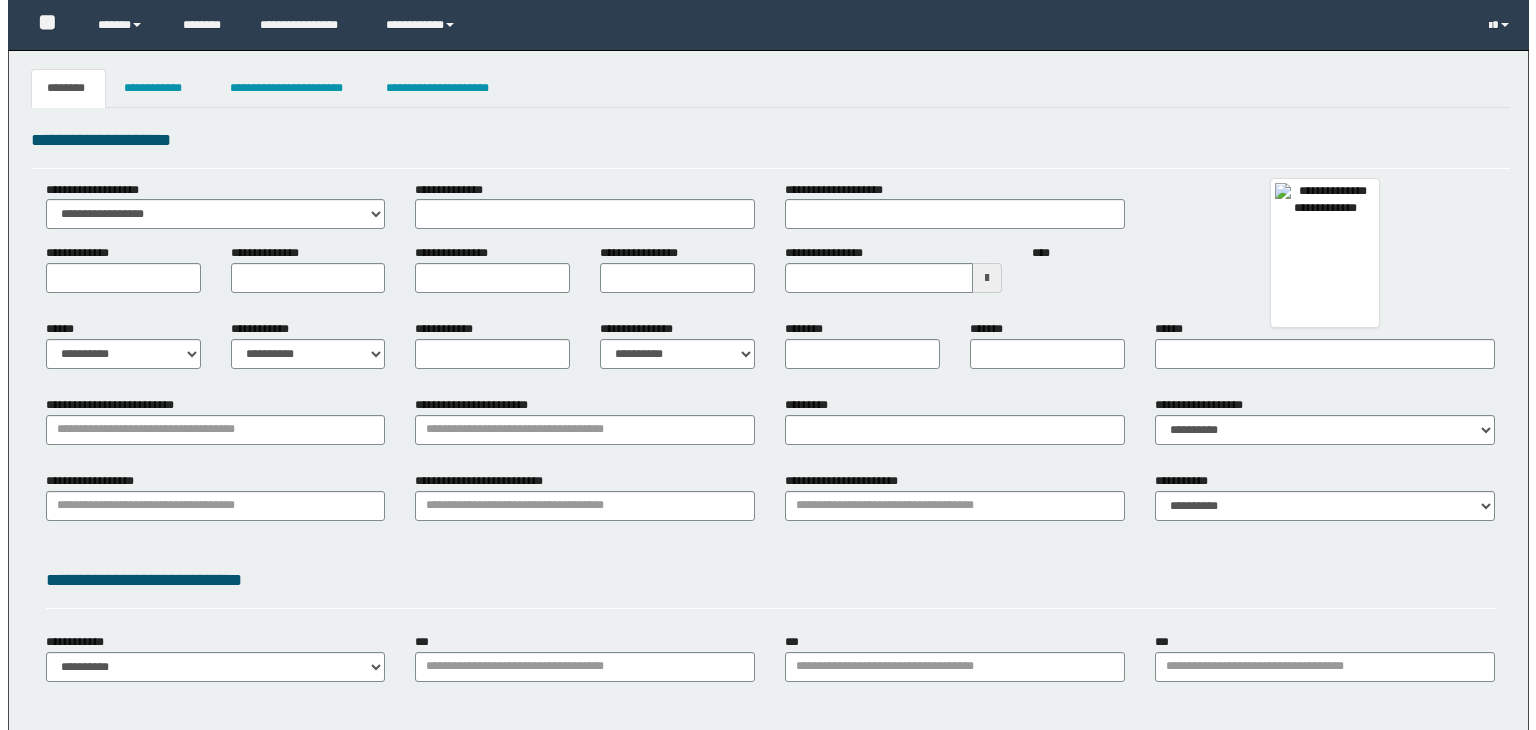 scroll, scrollTop: 0, scrollLeft: 0, axis: both 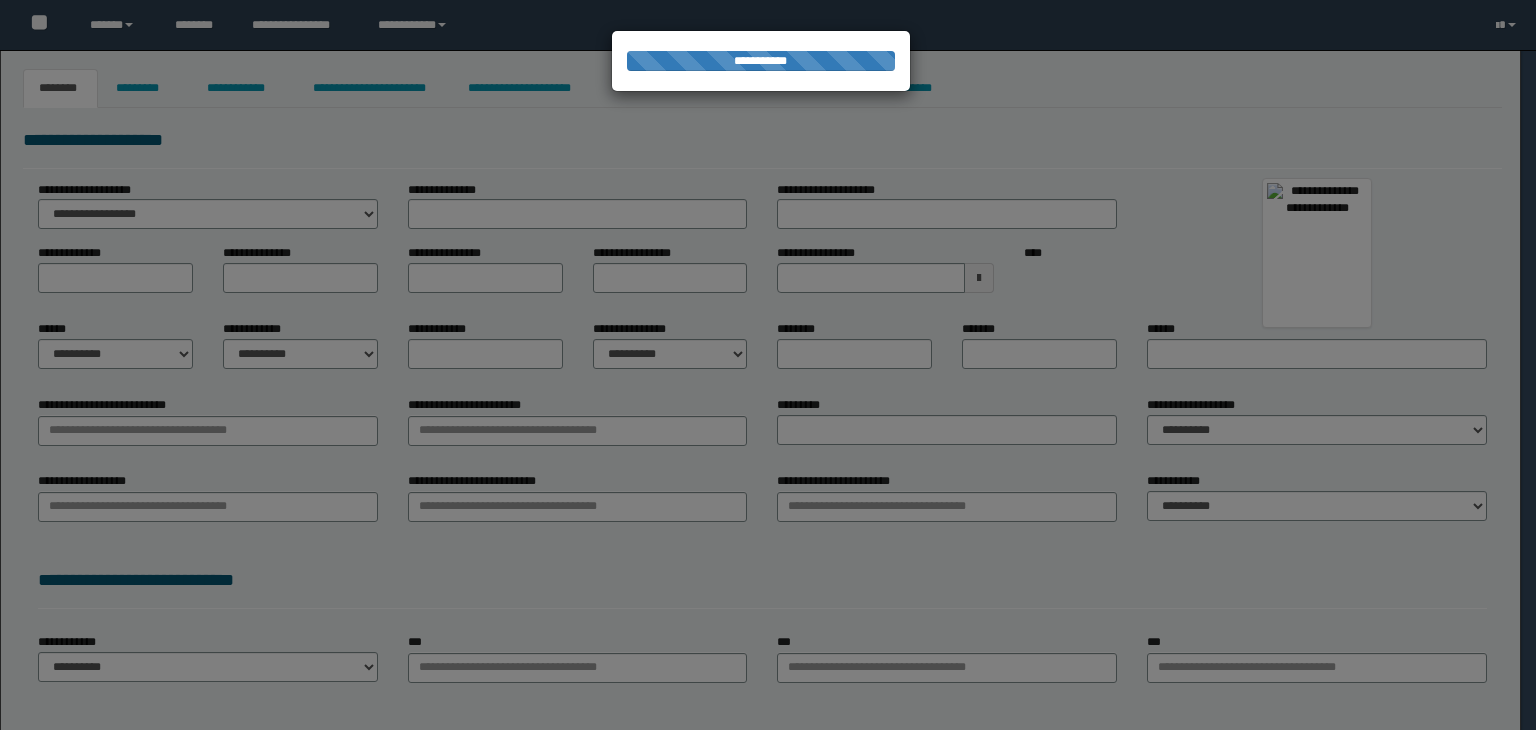 type on "********" 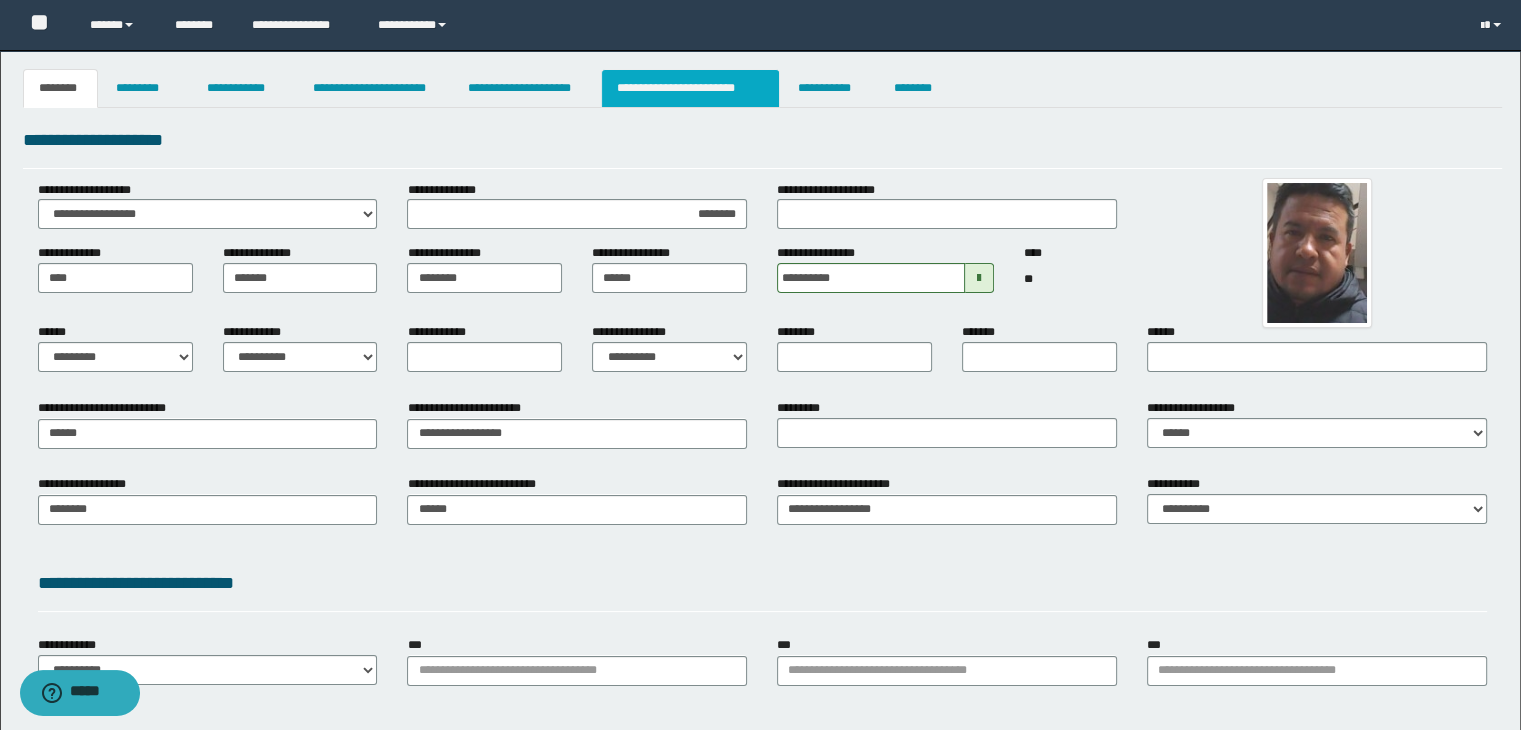 click on "**********" at bounding box center [690, 88] 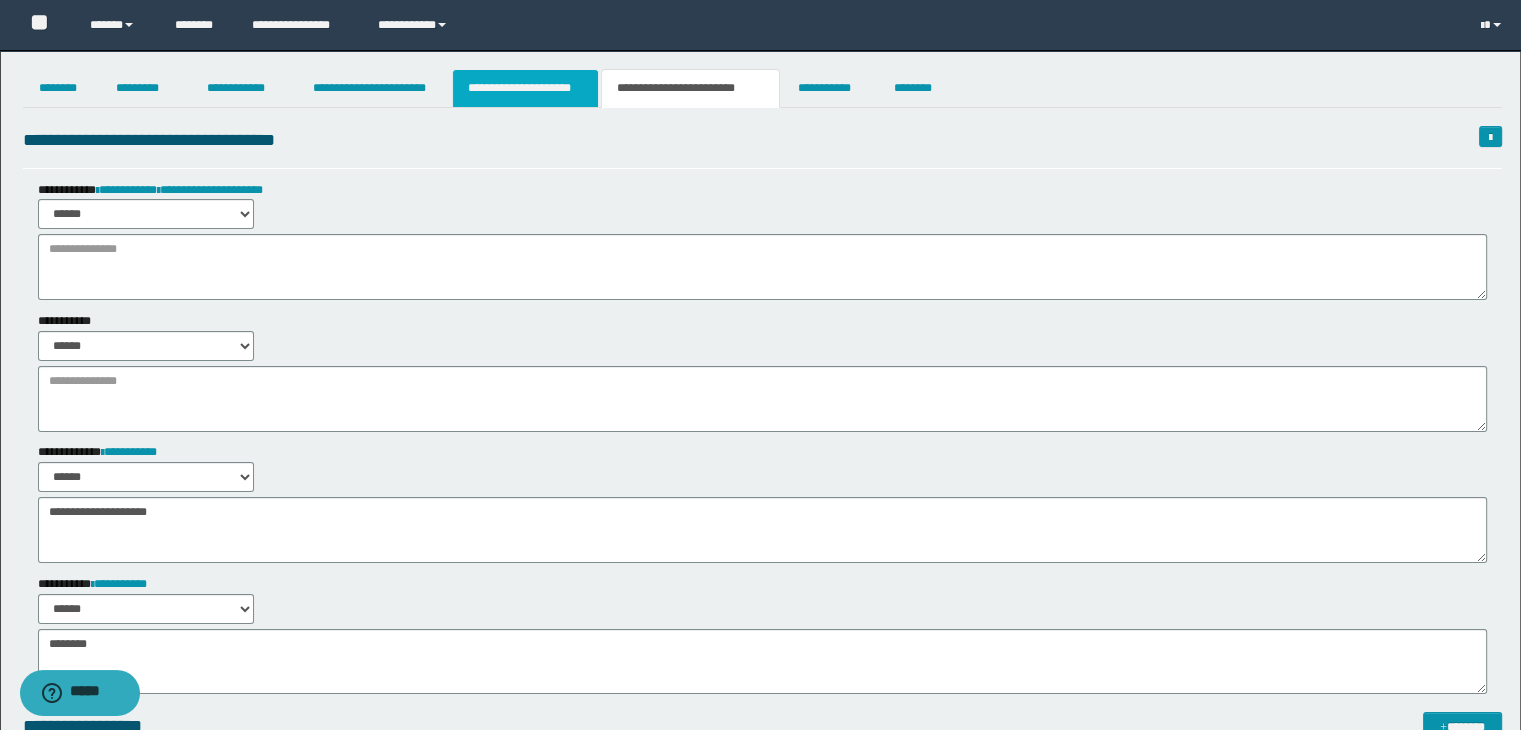 click on "**********" at bounding box center [525, 88] 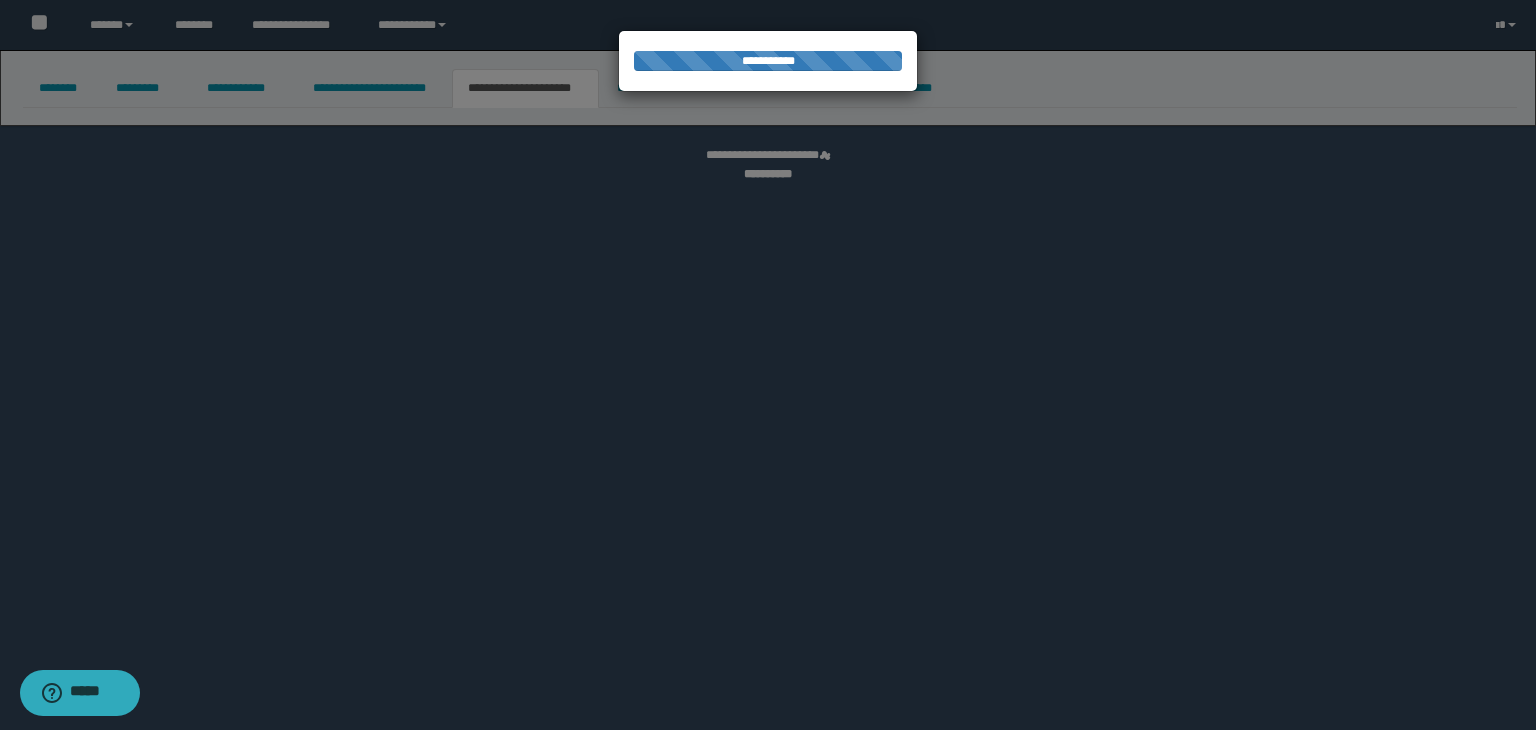 select on "*" 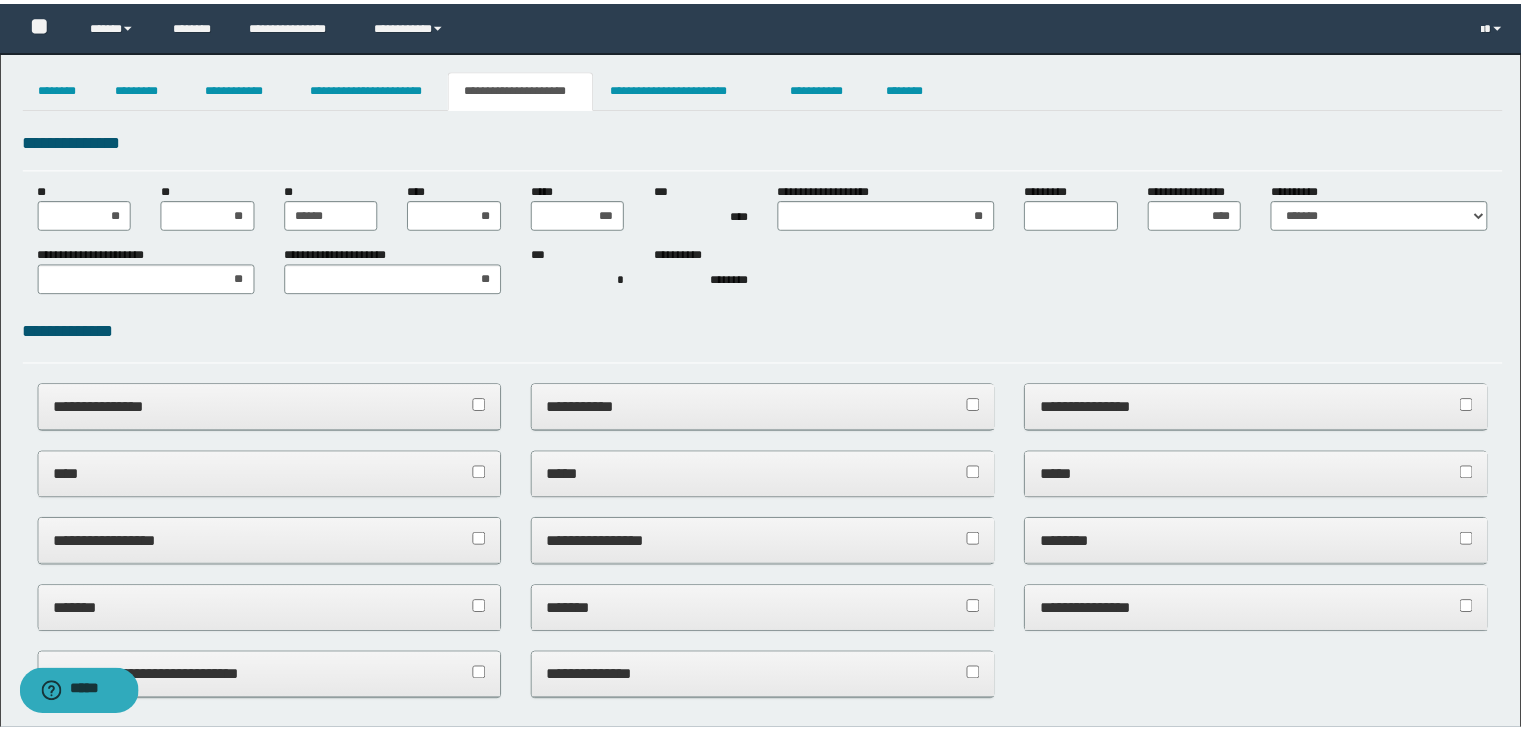 scroll, scrollTop: 0, scrollLeft: 0, axis: both 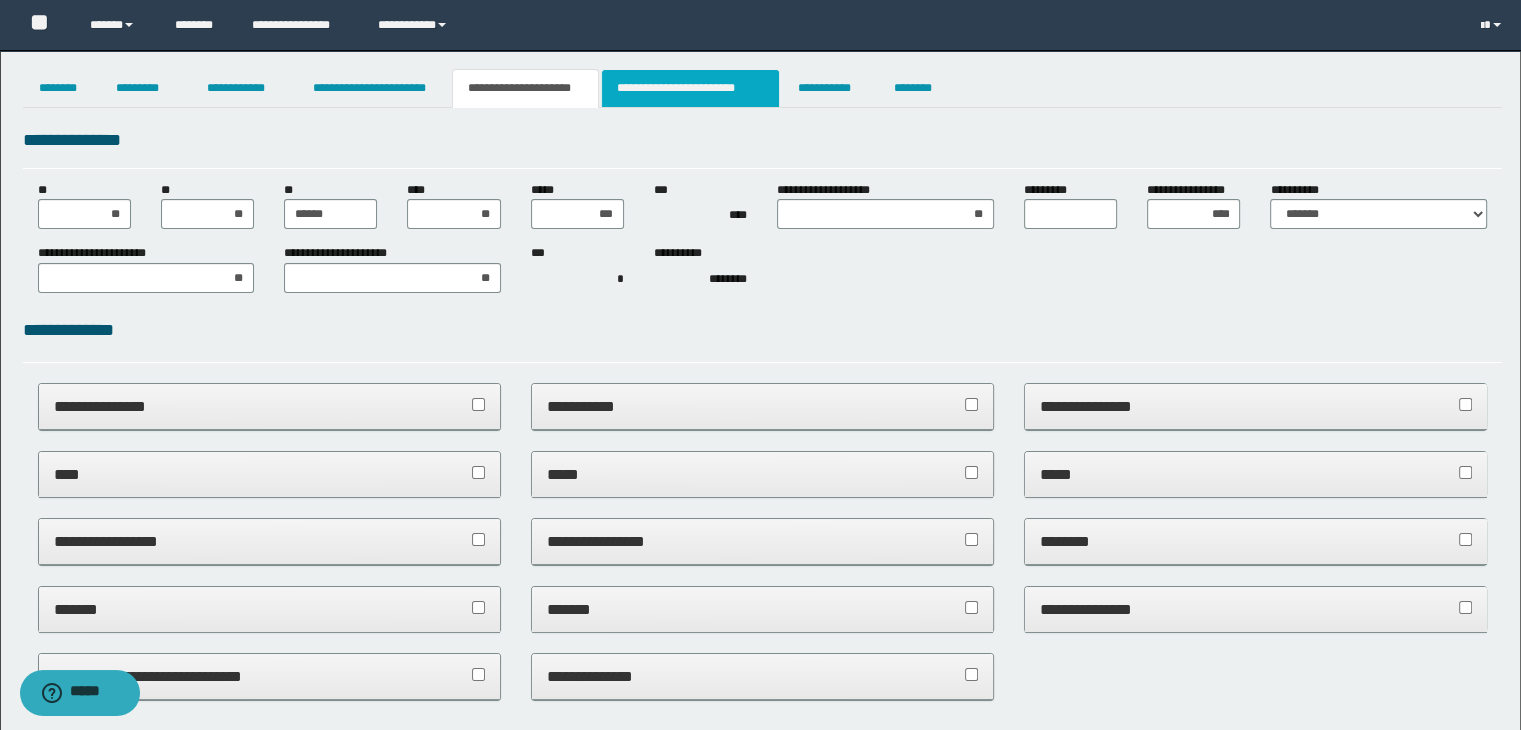 click on "**********" at bounding box center (690, 88) 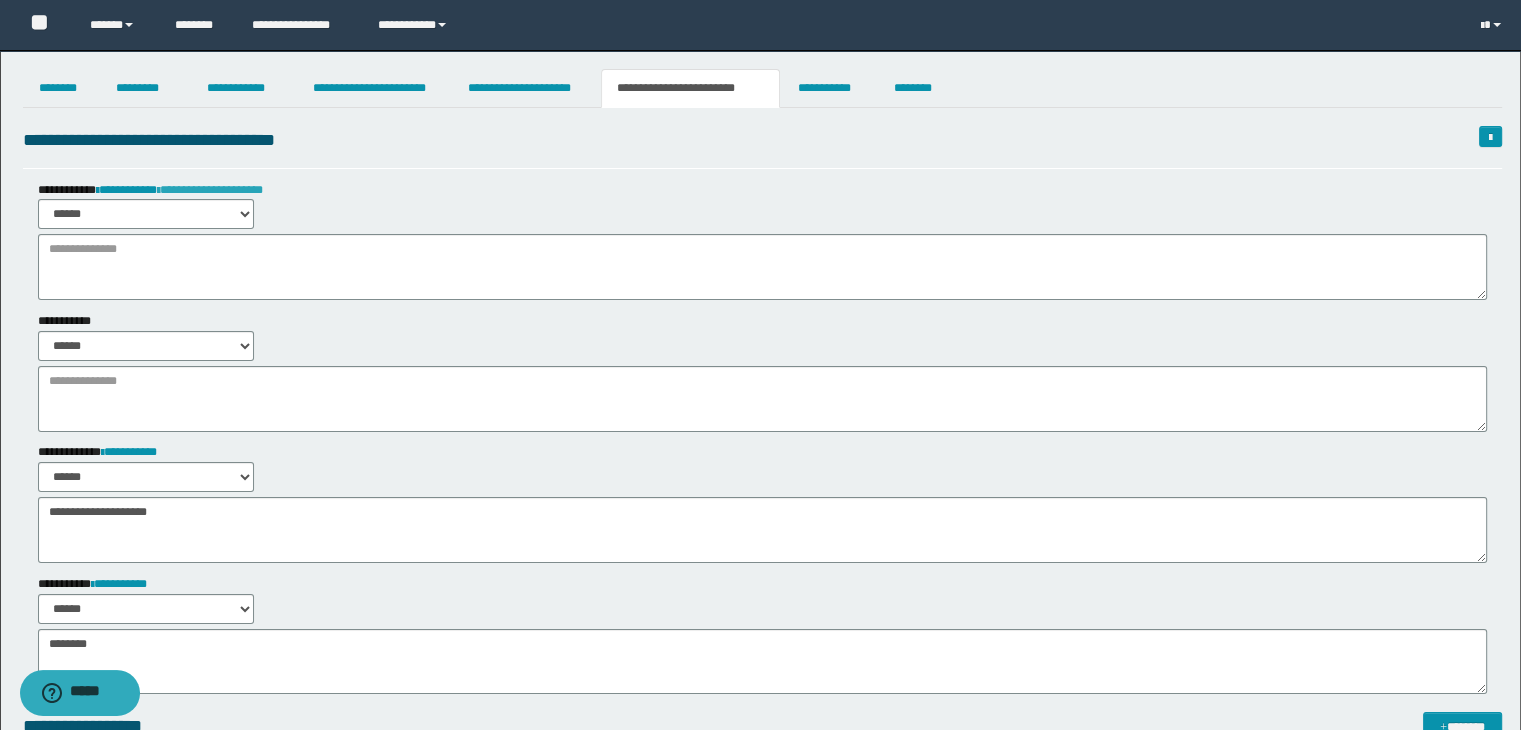 click on "**********" at bounding box center (210, 190) 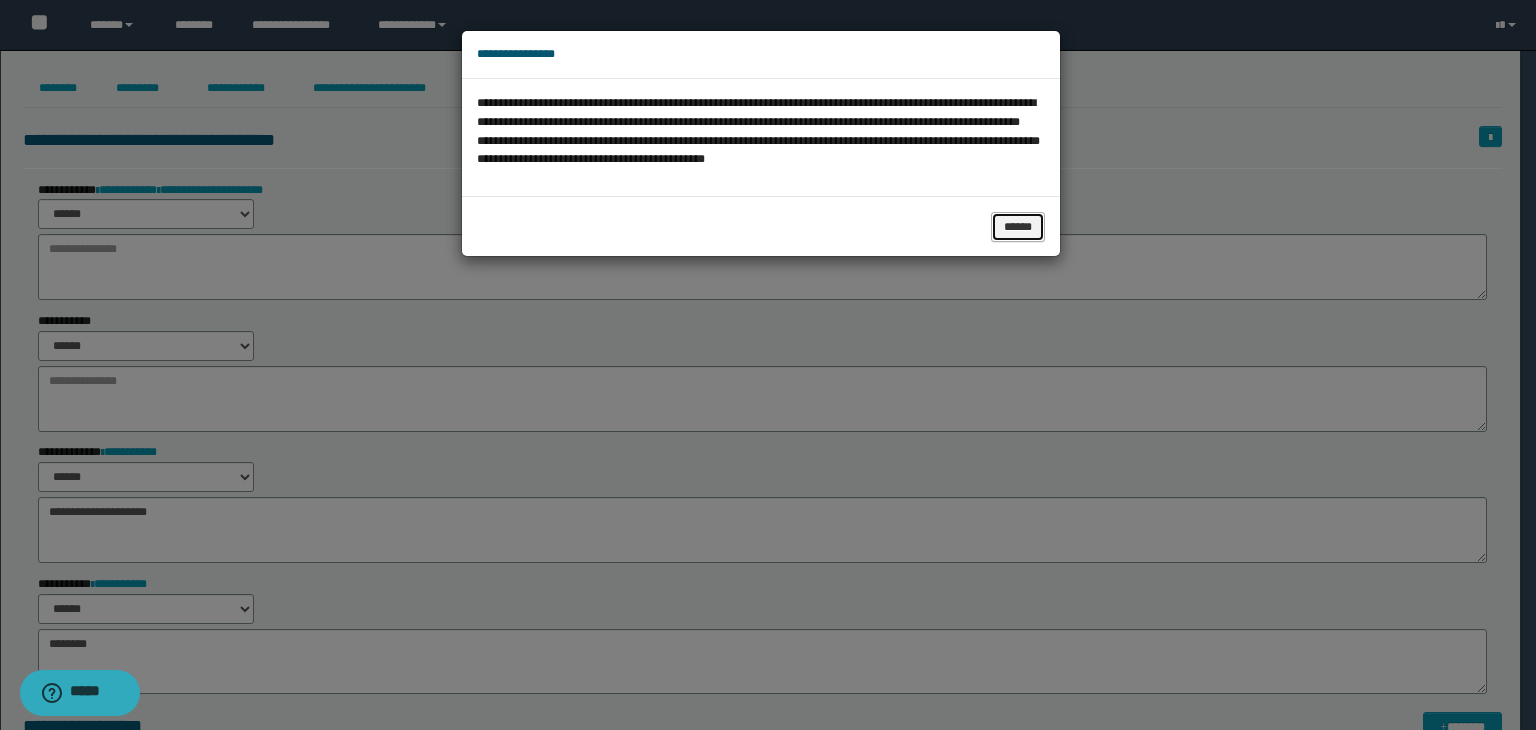 click on "******" at bounding box center (1018, 227) 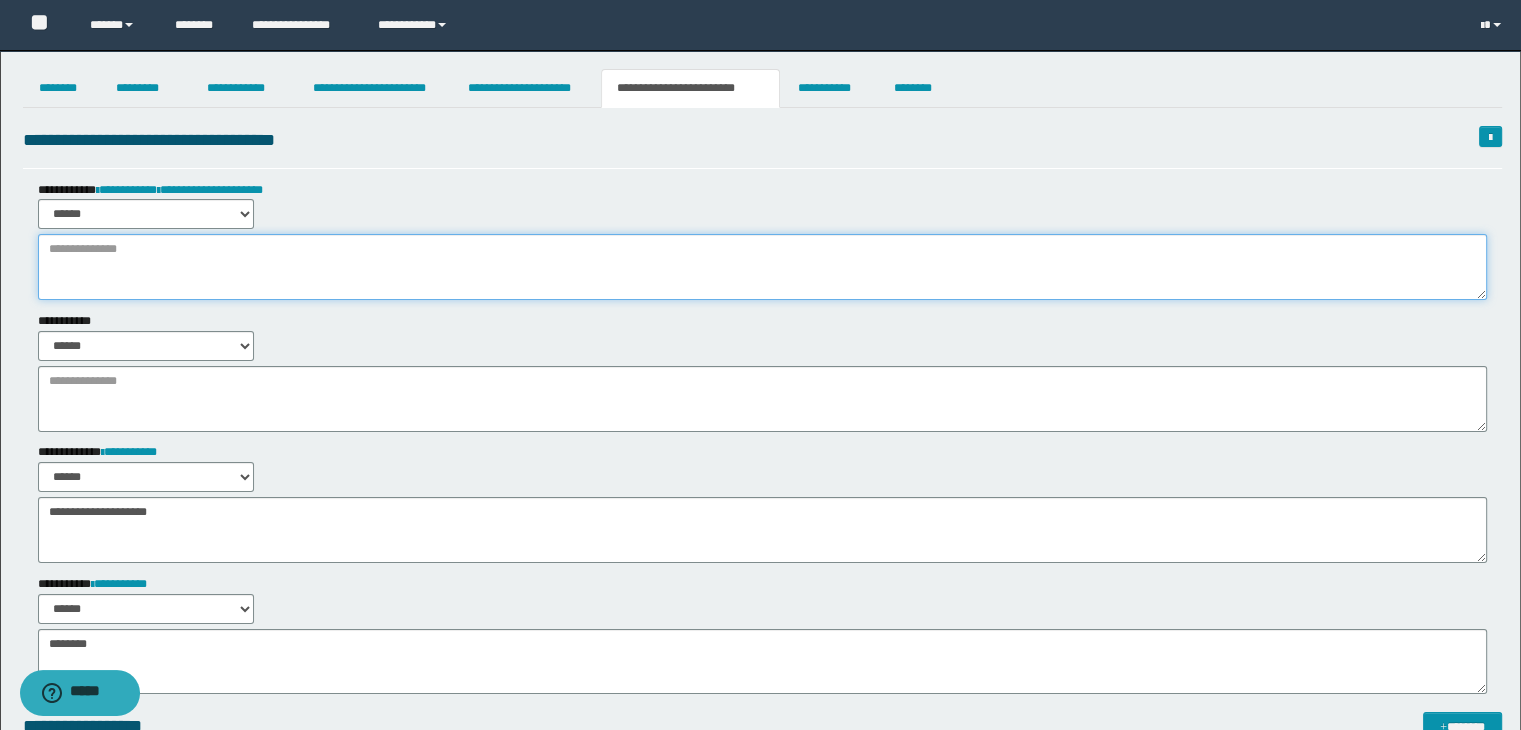 drag, startPoint x: 132, startPoint y: 269, endPoint x: 293, endPoint y: 230, distance: 165.65627 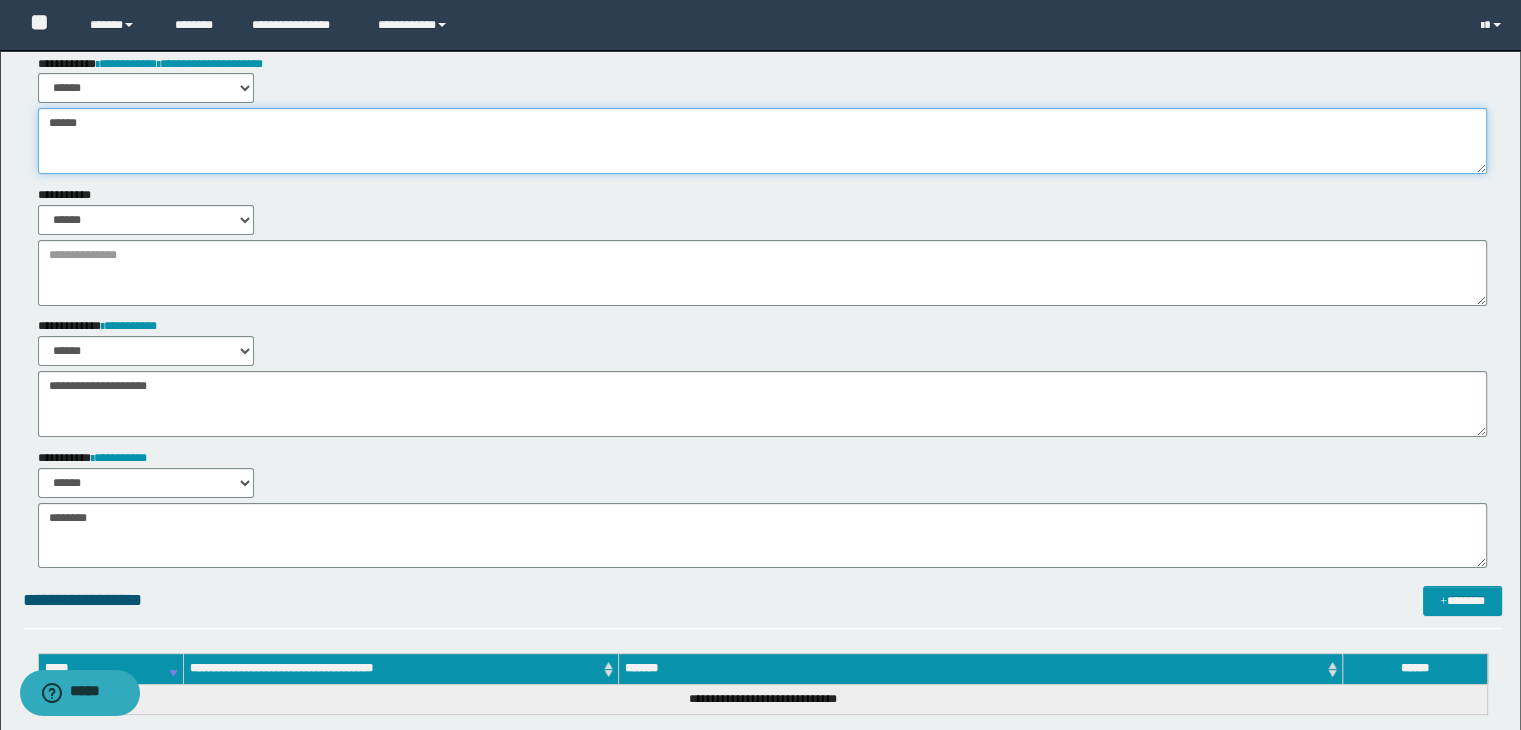 scroll, scrollTop: 0, scrollLeft: 0, axis: both 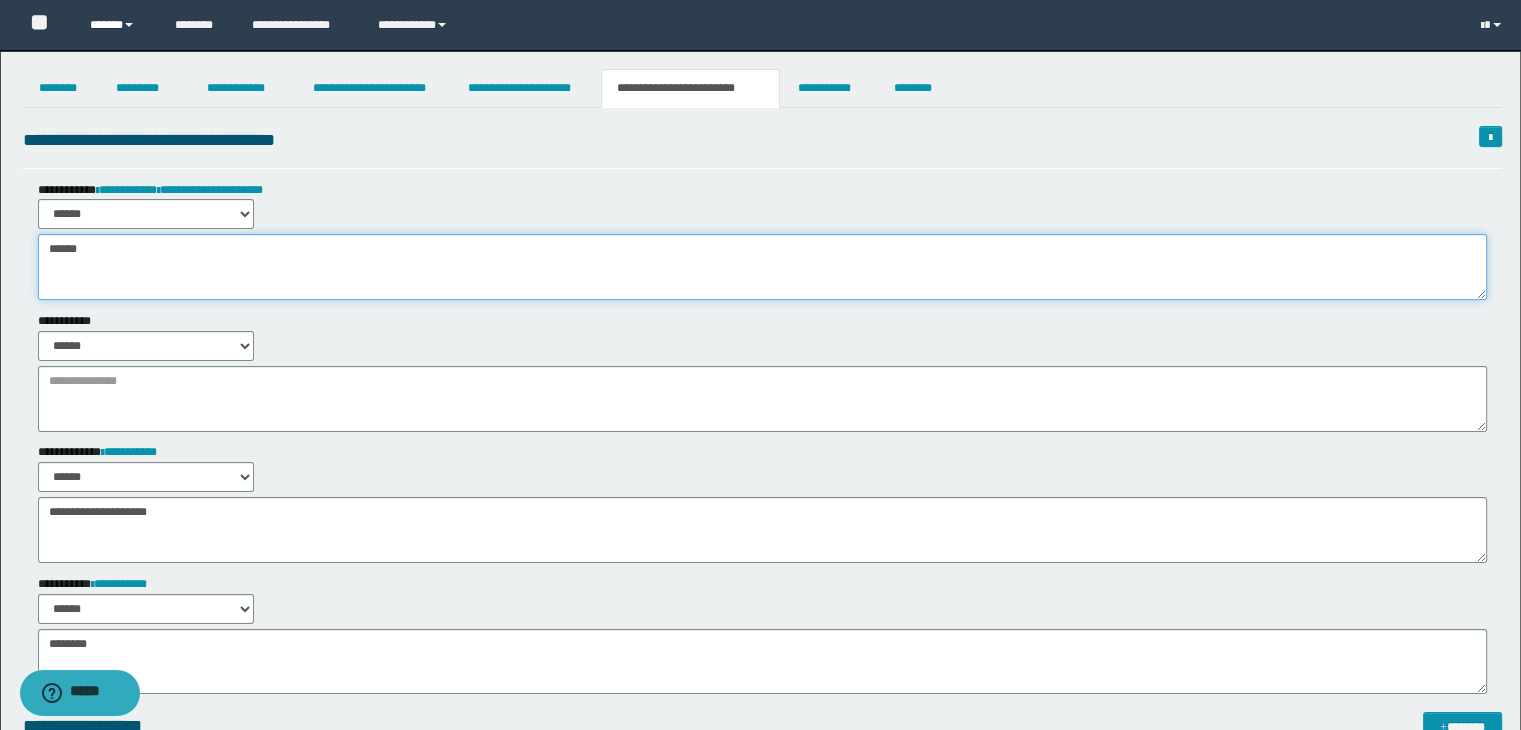 type on "******" 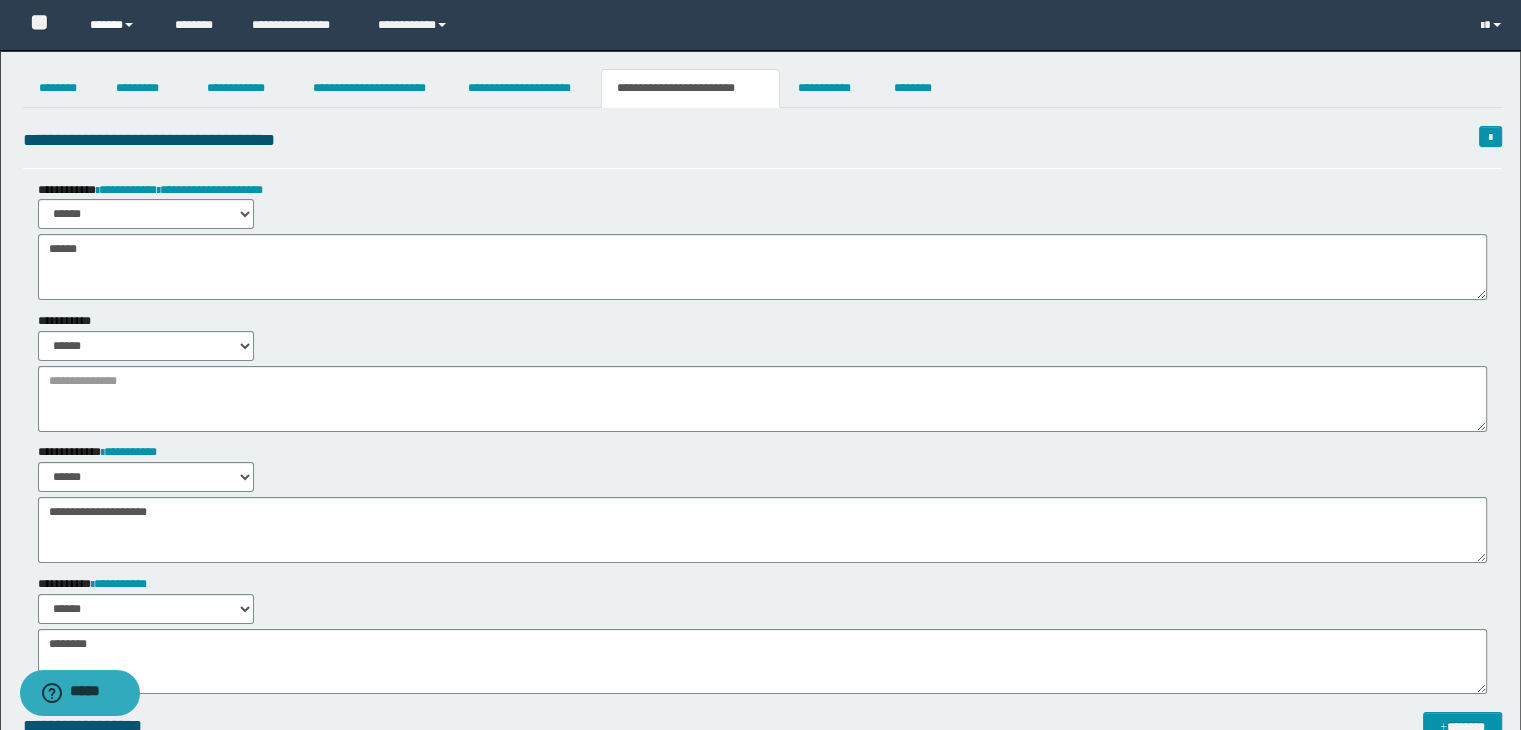 click on "******" at bounding box center (117, 25) 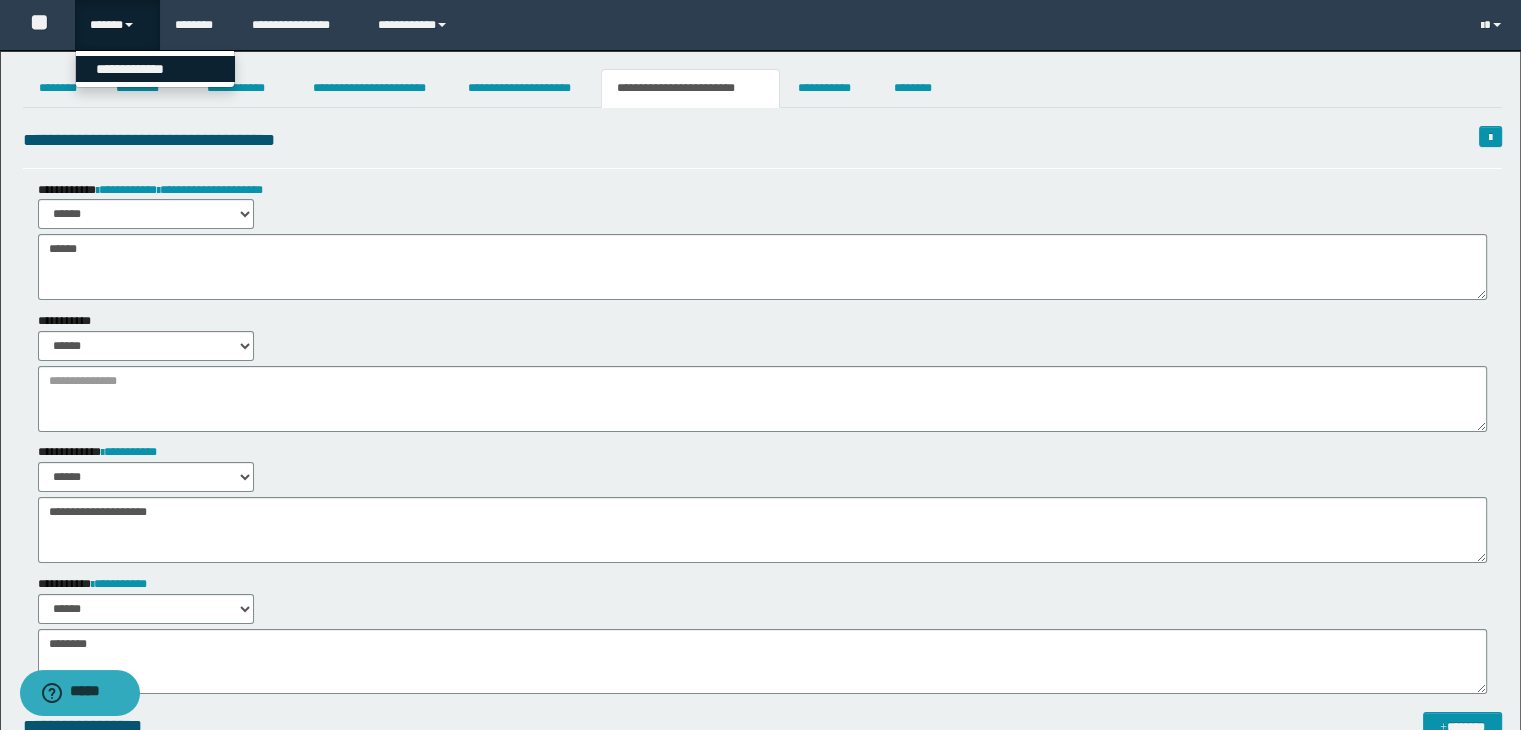 click on "**********" at bounding box center [155, 69] 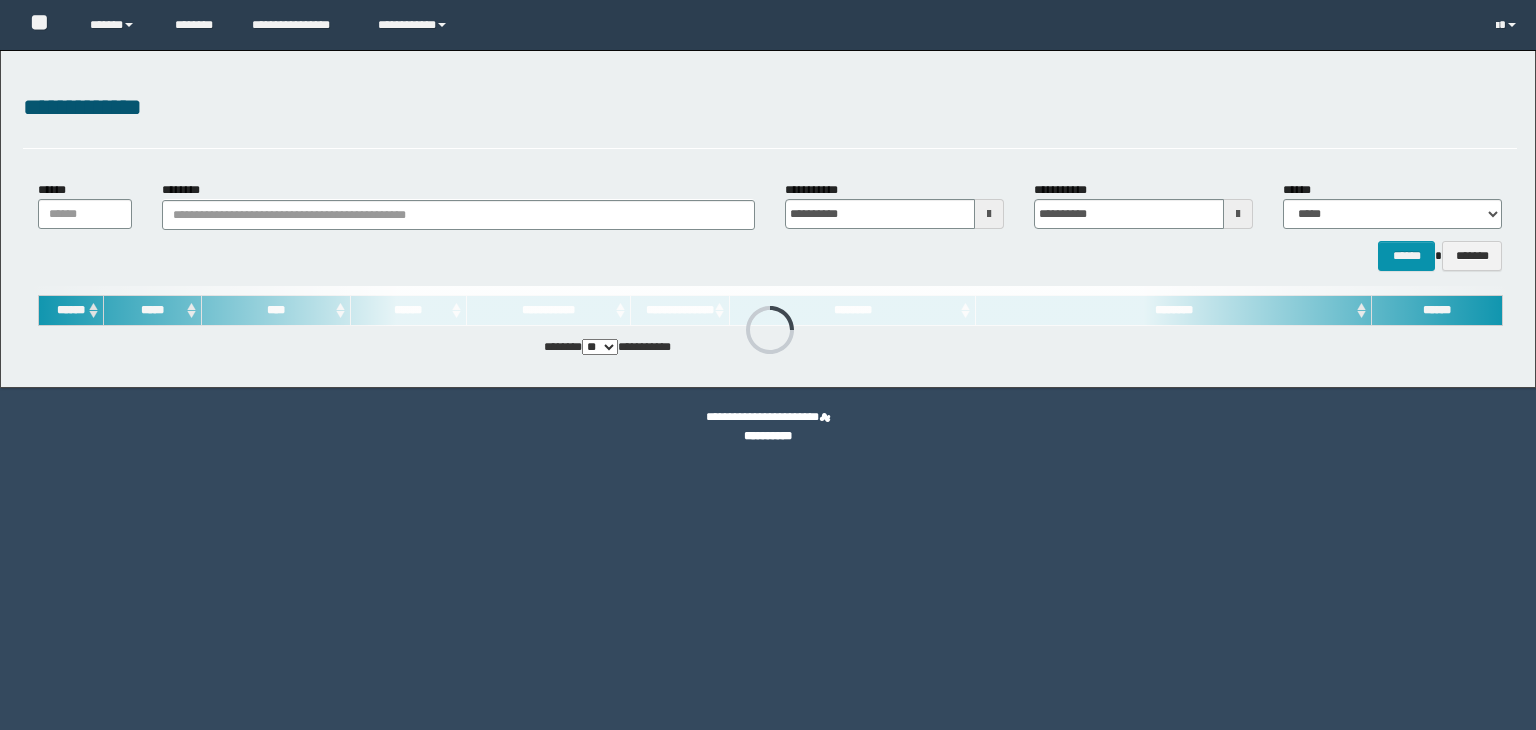 scroll, scrollTop: 0, scrollLeft: 0, axis: both 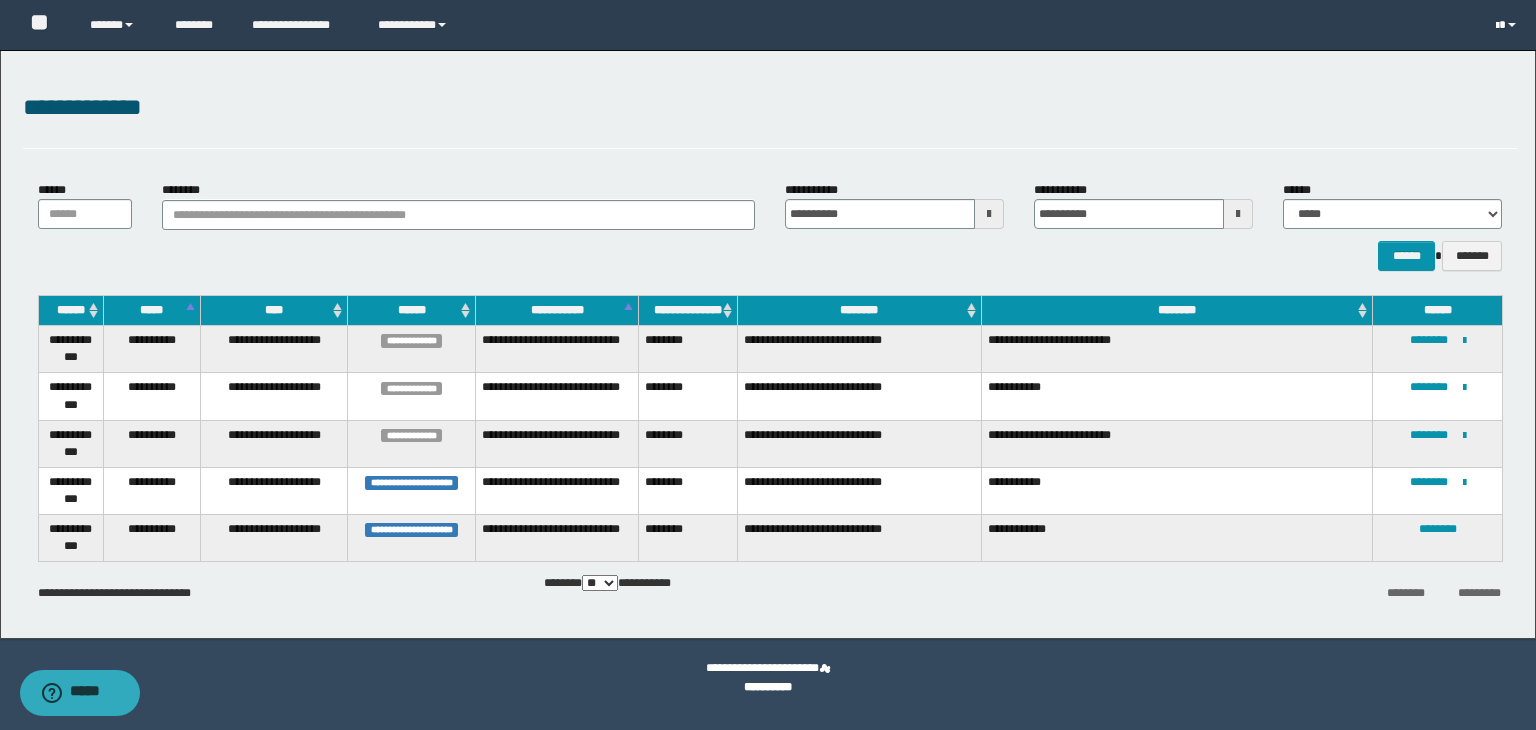 click at bounding box center (1497, 26) 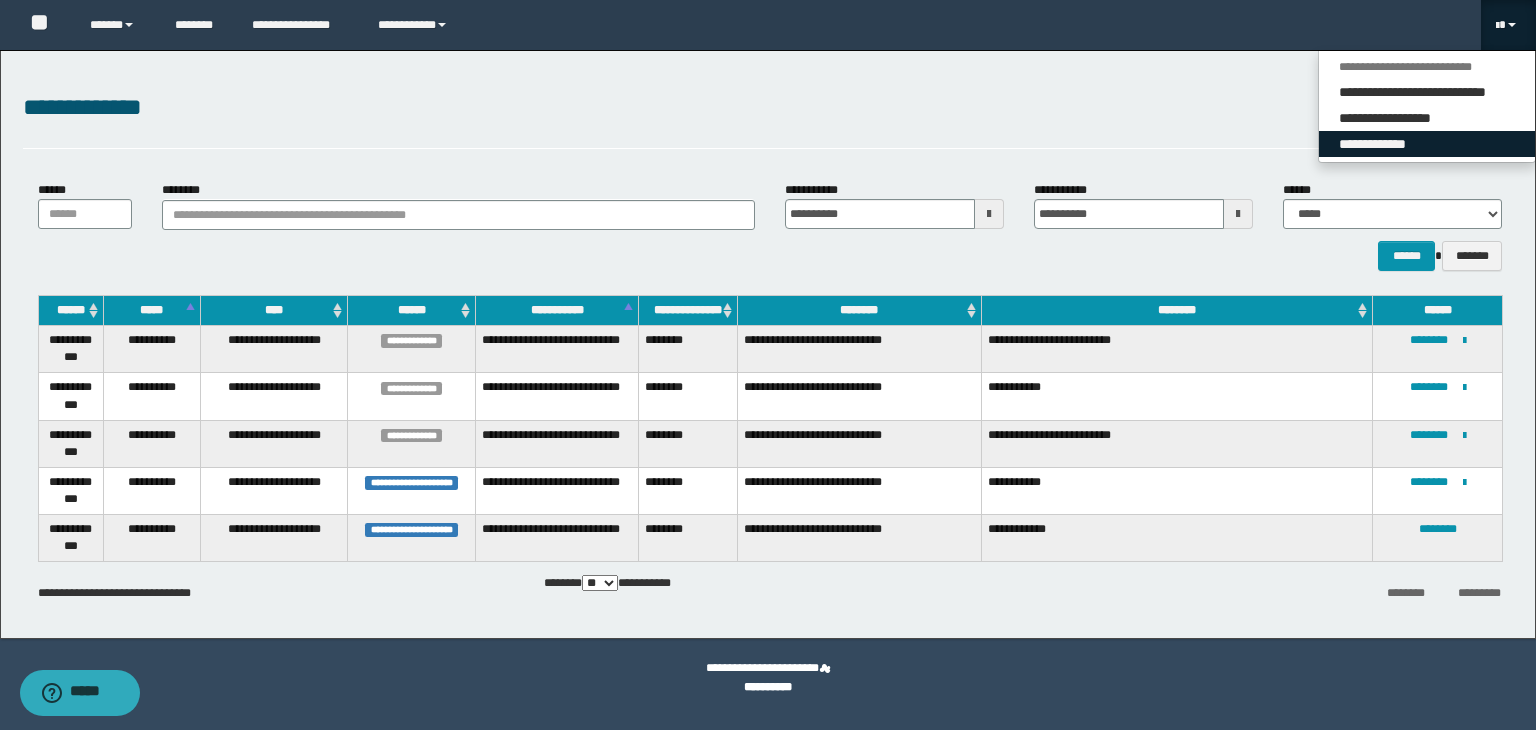 click on "**********" at bounding box center [1427, 144] 